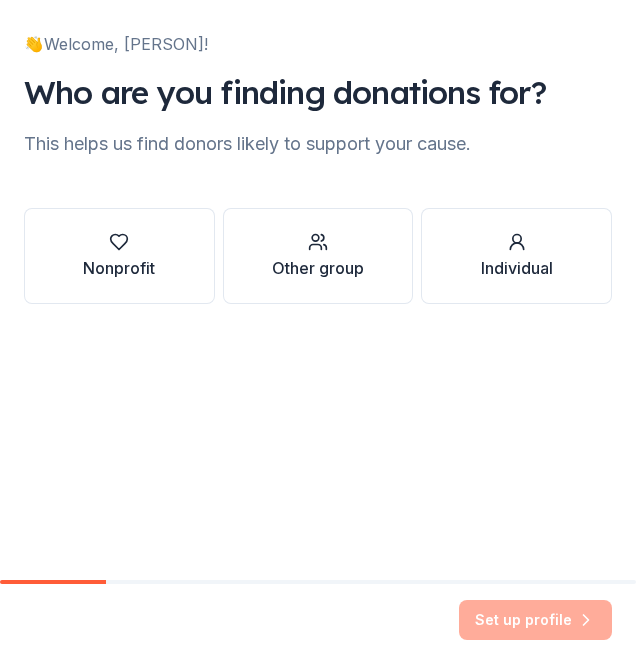 scroll, scrollTop: 0, scrollLeft: 0, axis: both 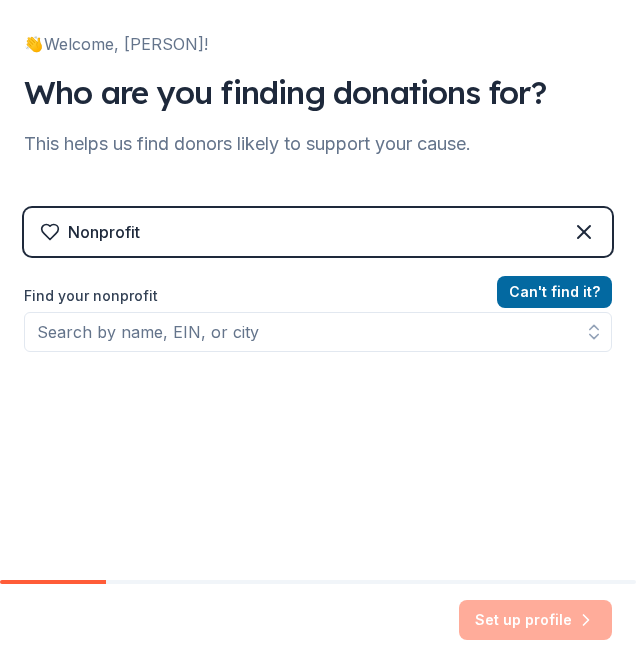 click on "Nonprofit" at bounding box center (104, 232) 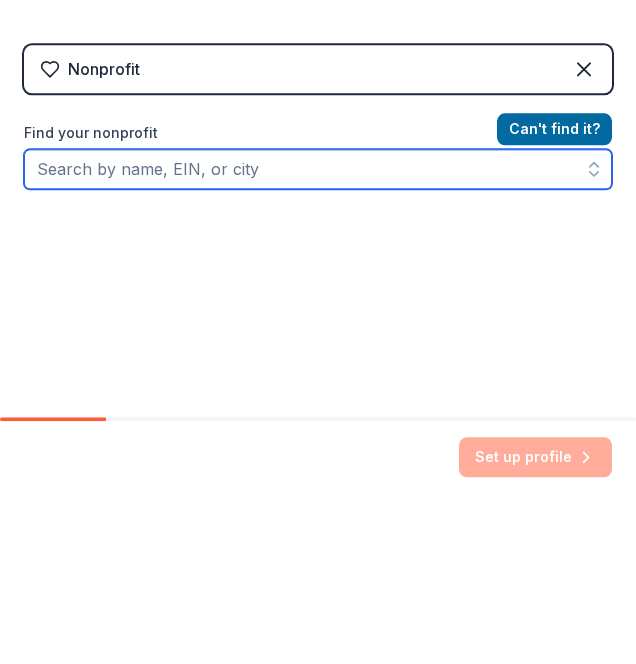 type on "R" 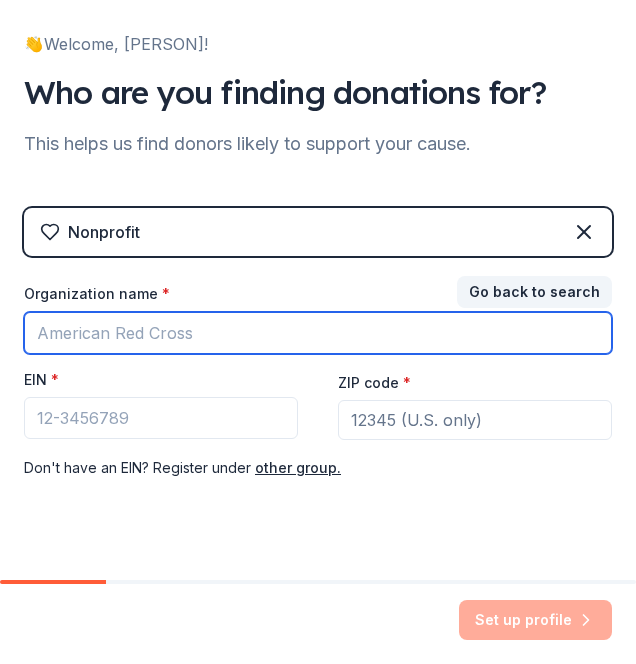 click on "Organization name *" at bounding box center [318, 333] 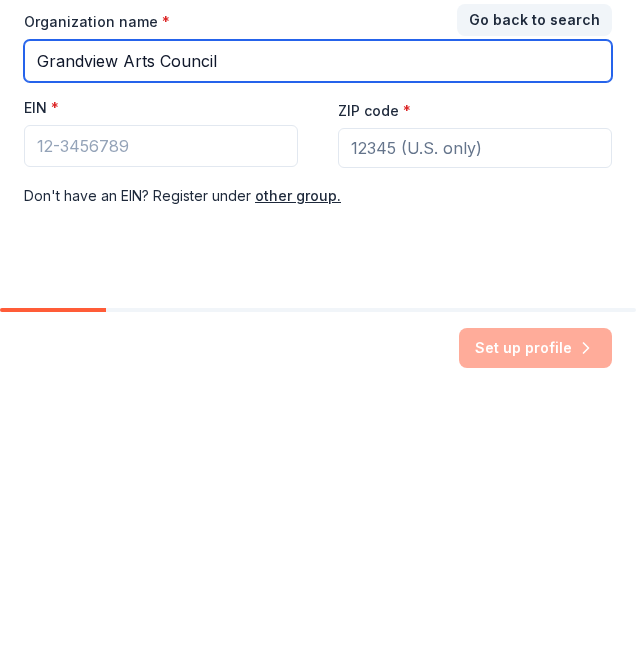 type on "Grandview Arts Council" 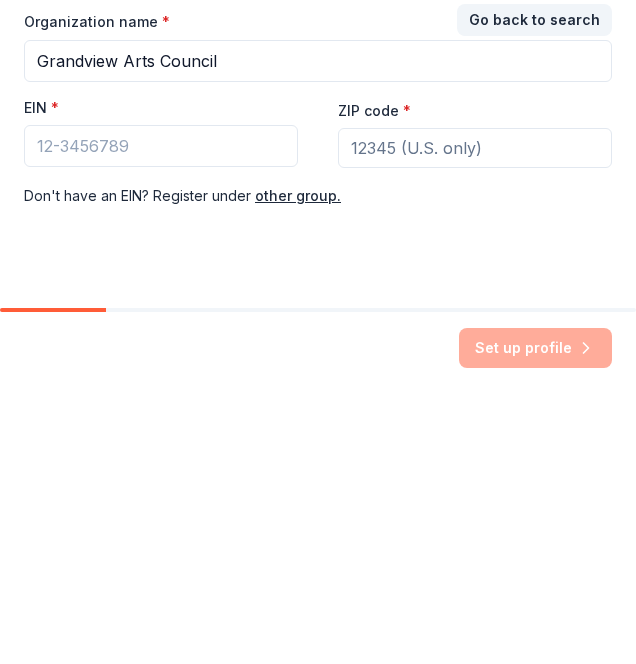 click on "EIN *" at bounding box center [161, 384] 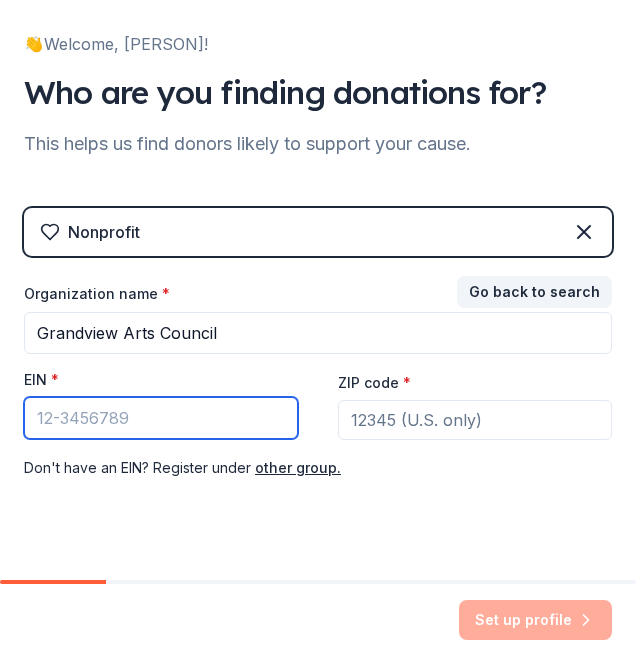 click on "EIN *" at bounding box center (161, 418) 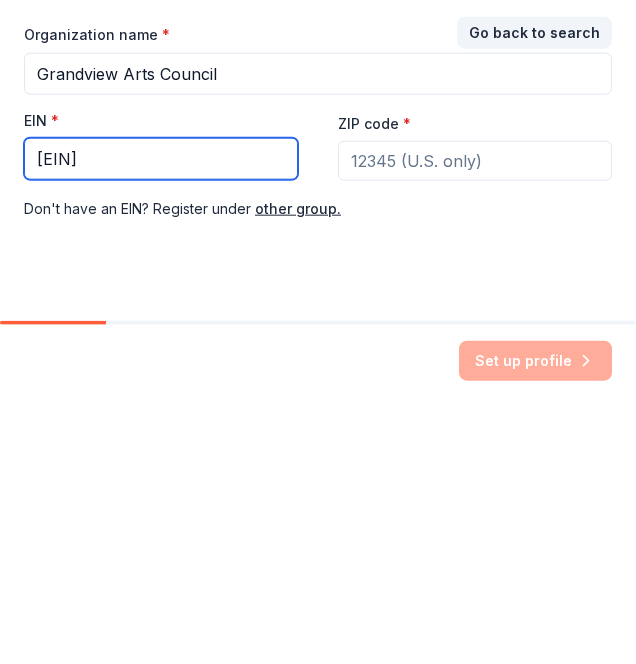 type on "[EIN]" 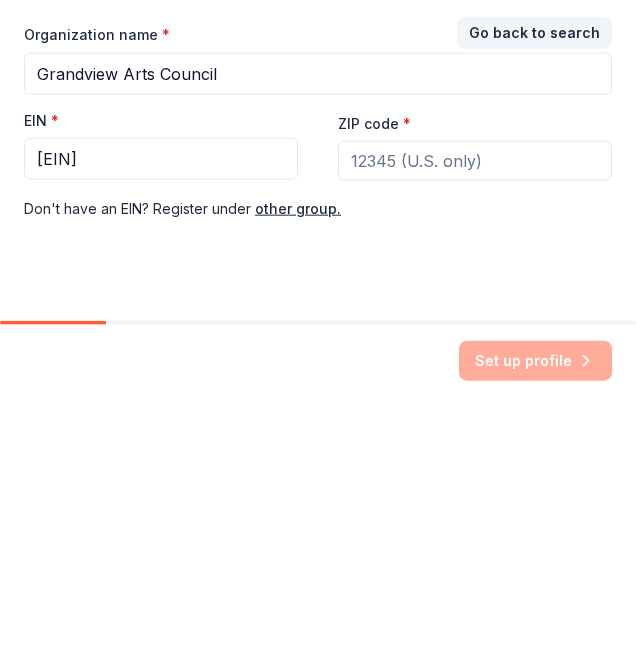 click on "ZIP code *" at bounding box center [374, 383] 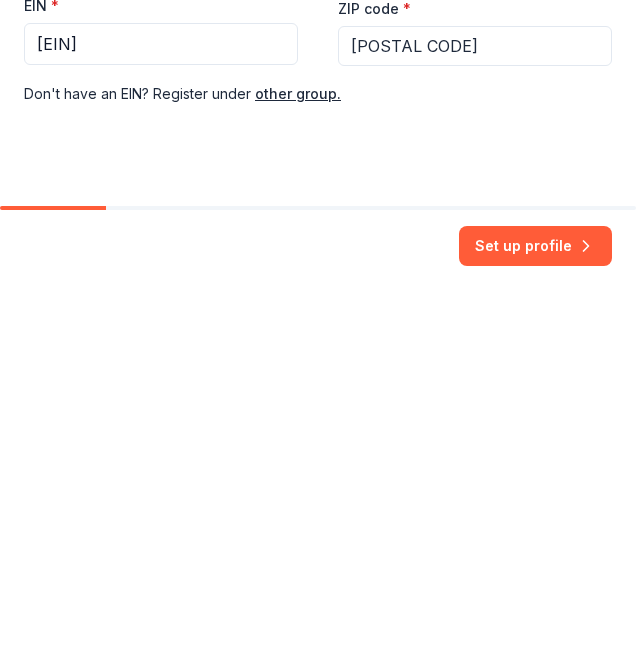 type on "[POSTAL CODE]" 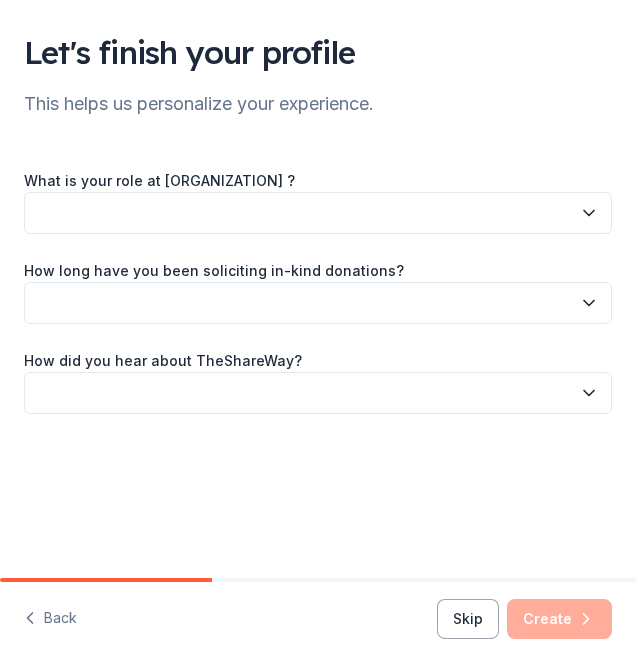 click at bounding box center (318, 213) 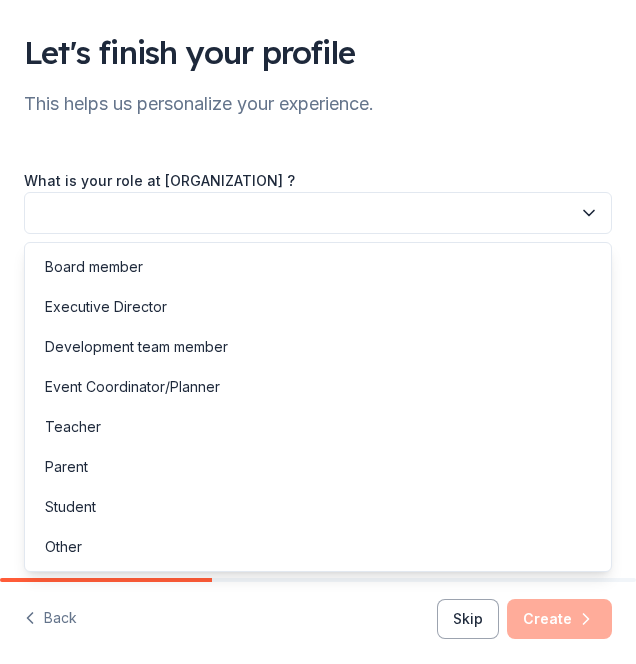 click on "Board member" at bounding box center (94, 267) 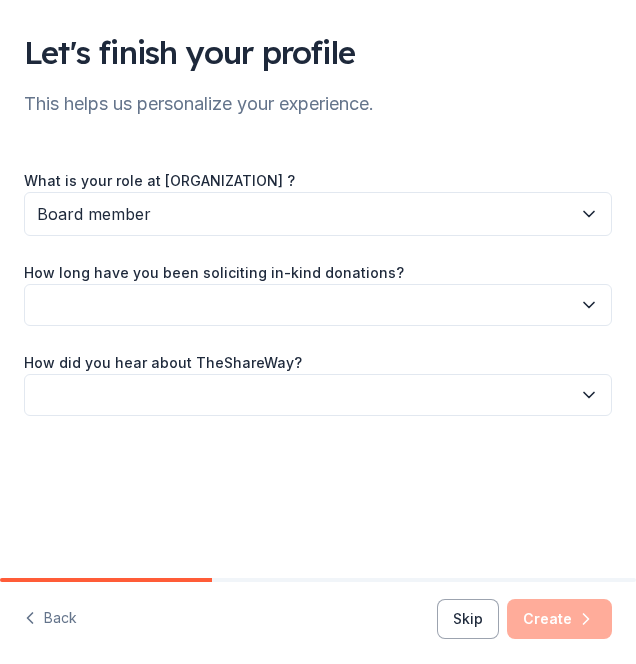 click at bounding box center [318, 305] 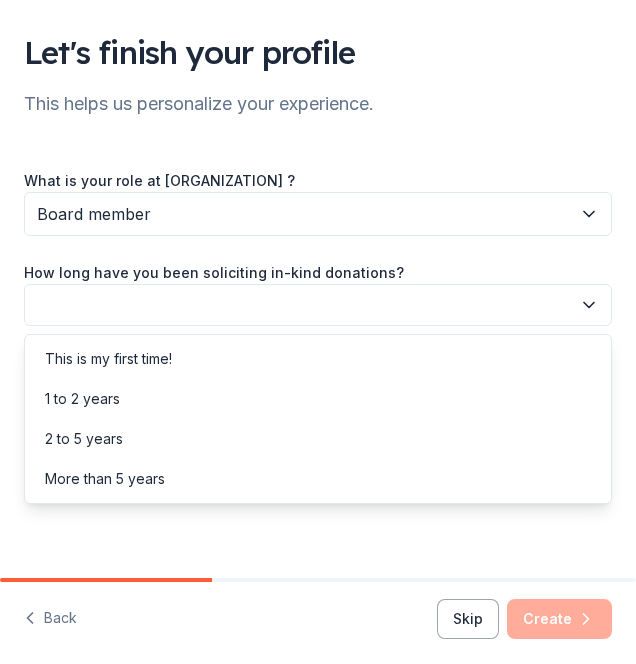 click on "This is my first time!" at bounding box center (108, 359) 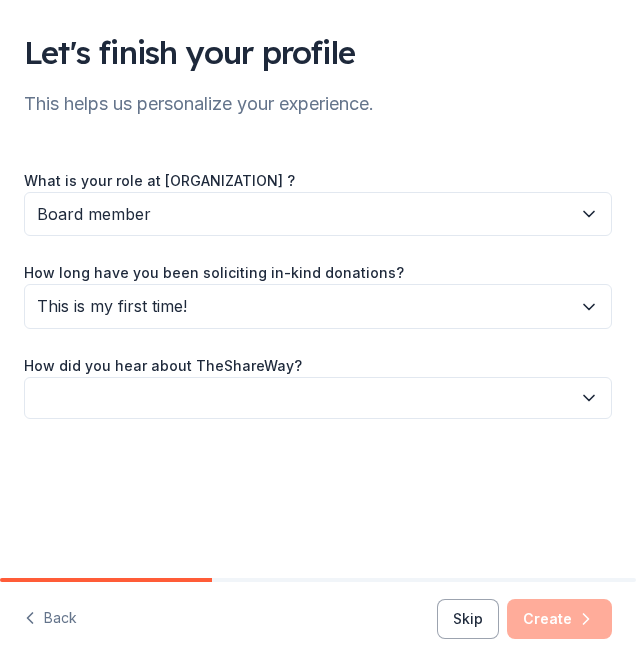 click at bounding box center [318, 398] 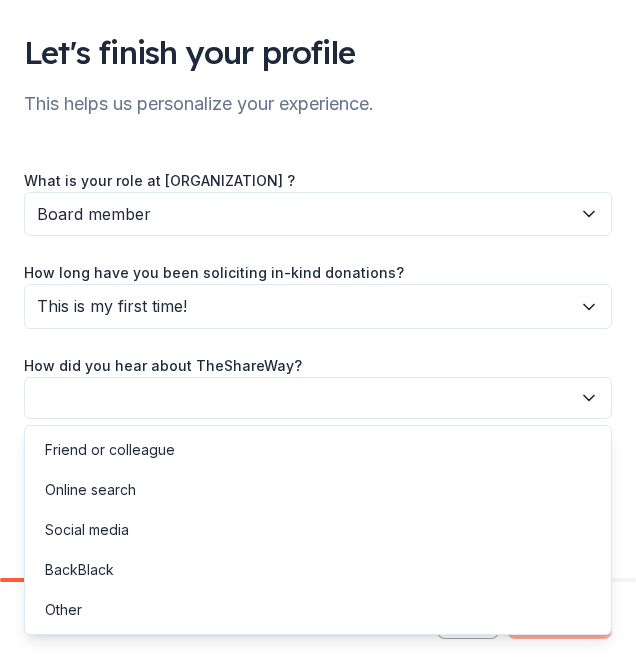 click on "Social media" at bounding box center [318, 530] 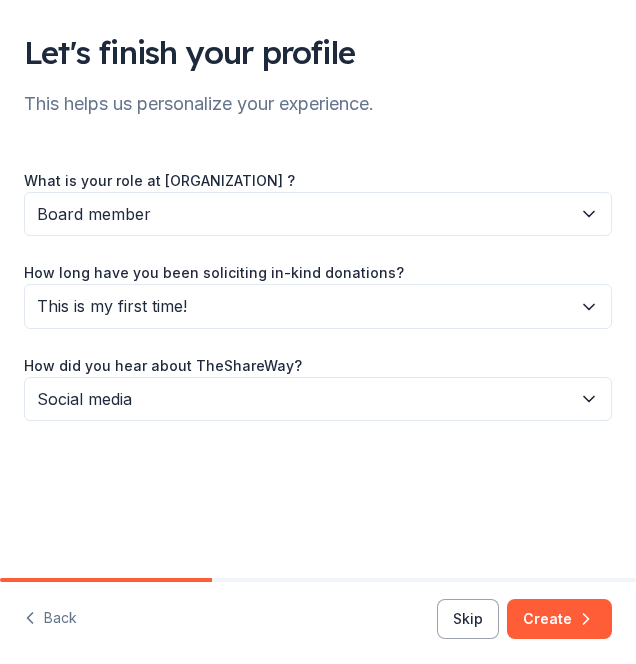 click on "Create" at bounding box center (559, 619) 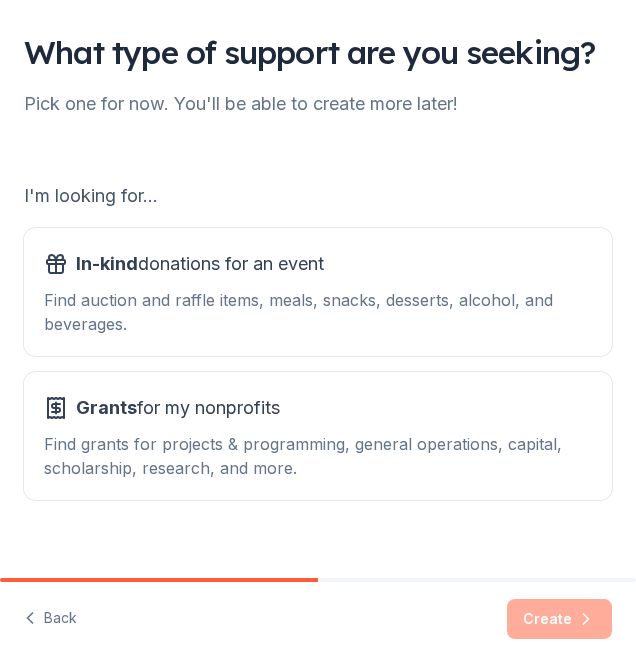 click on "Find grants for projects & programming, general operations, capital, scholarship, research, and more." at bounding box center (318, 456) 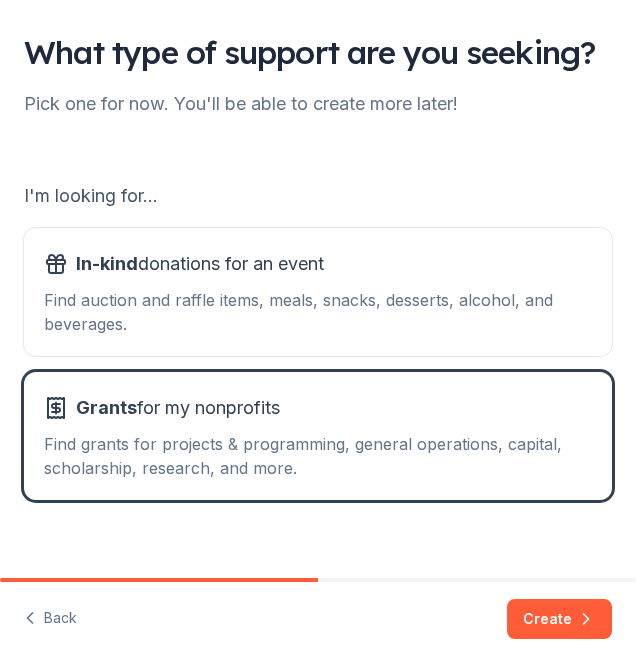click on "Create" at bounding box center [559, 619] 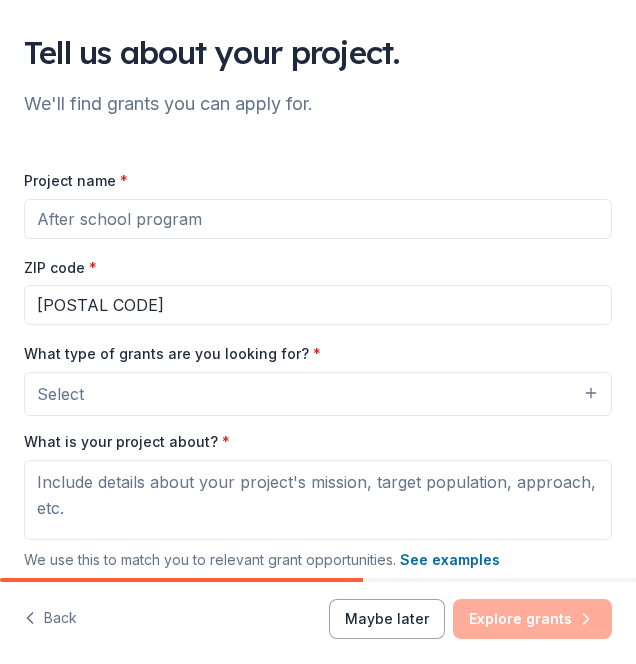 click on "Select" at bounding box center (318, 394) 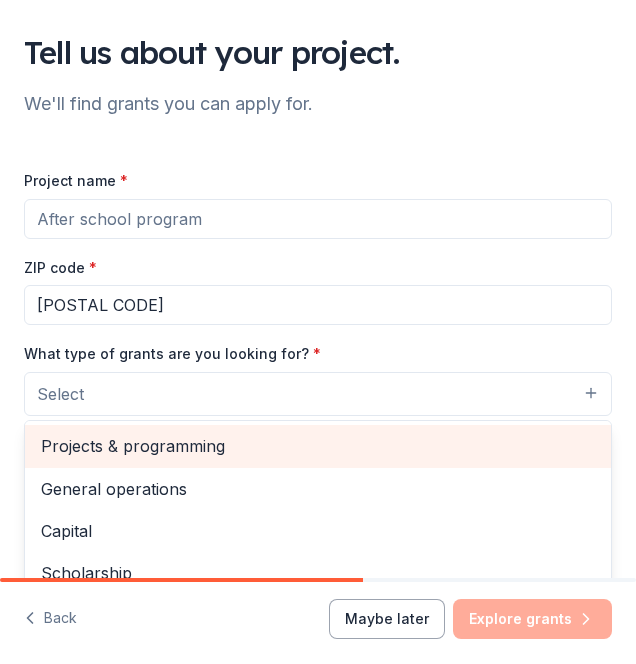 click on "Projects & programming" at bounding box center (318, 446) 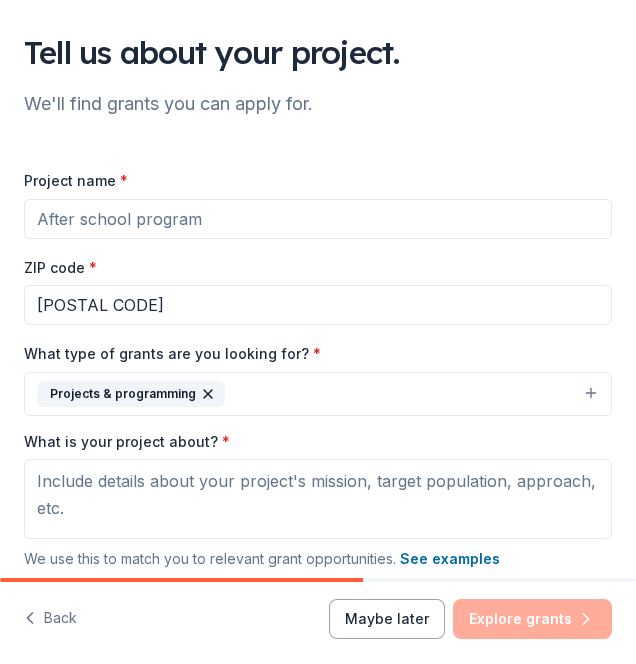 click on "Project name *" at bounding box center [318, 219] 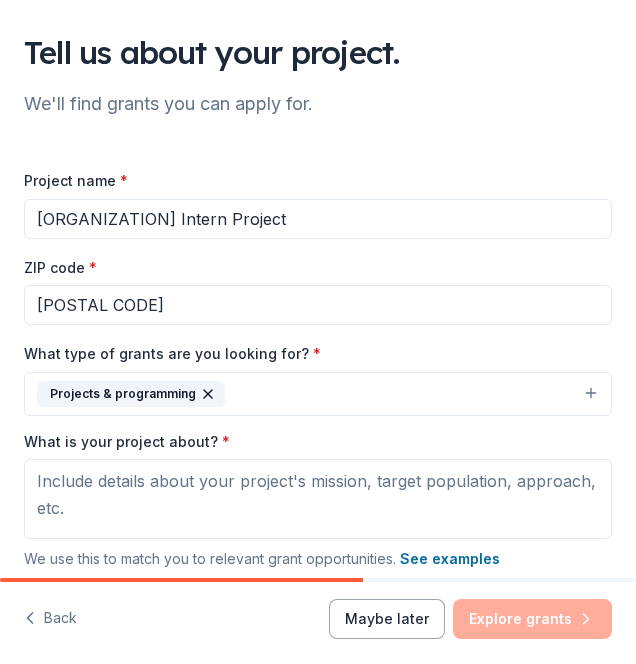type on "[ORGANIZATION] Intern Project" 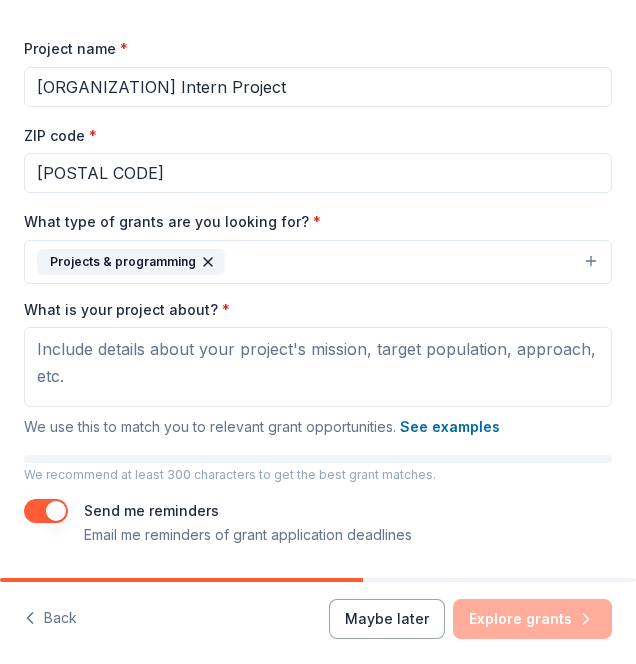 scroll, scrollTop: 149, scrollLeft: 0, axis: vertical 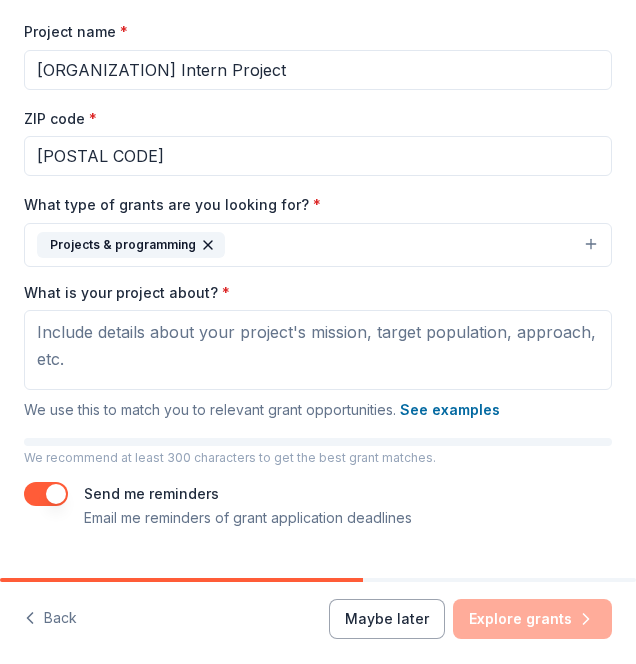 click on "See examples" at bounding box center [450, 410] 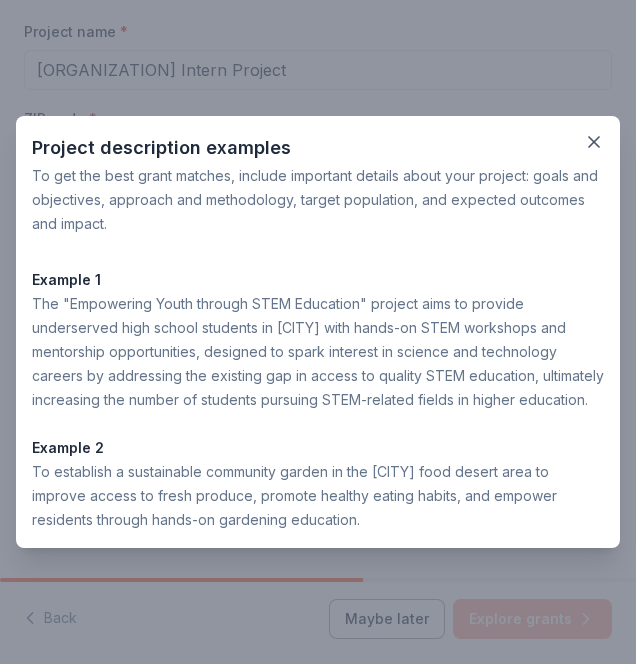 click on "Example 2" at bounding box center [318, 448] 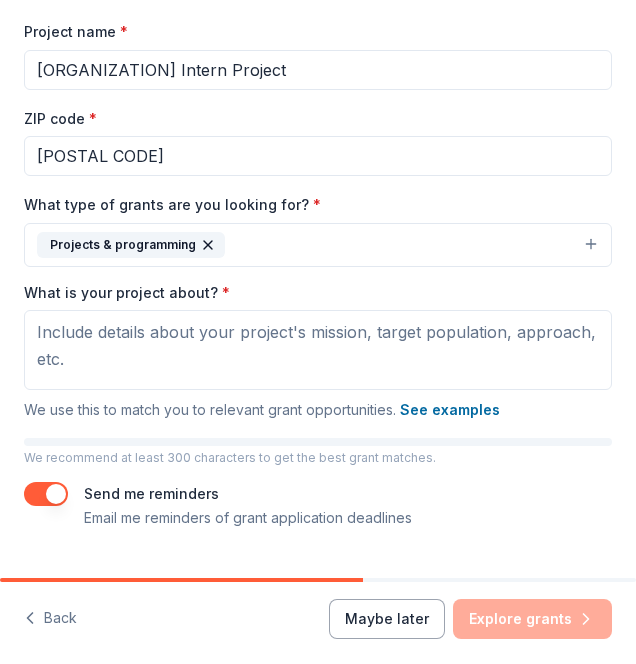 click on "Maybe later Explore grants" at bounding box center (470, 619) 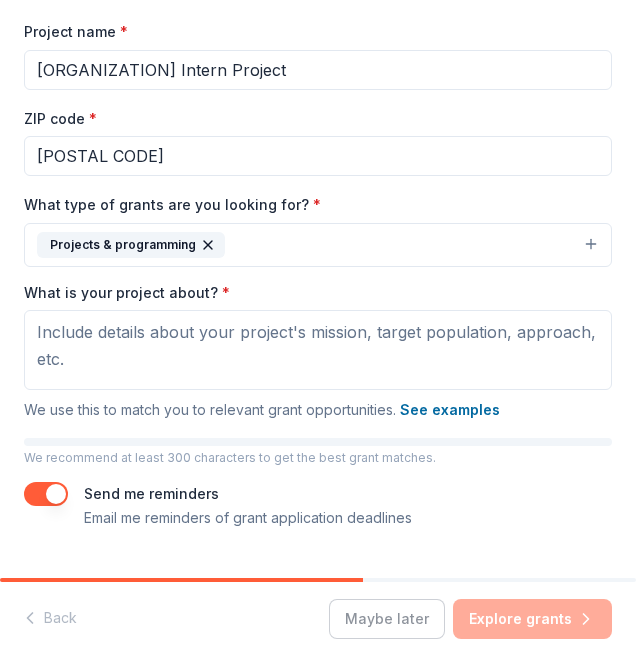 click on "Maybe later Explore grants" at bounding box center [470, 619] 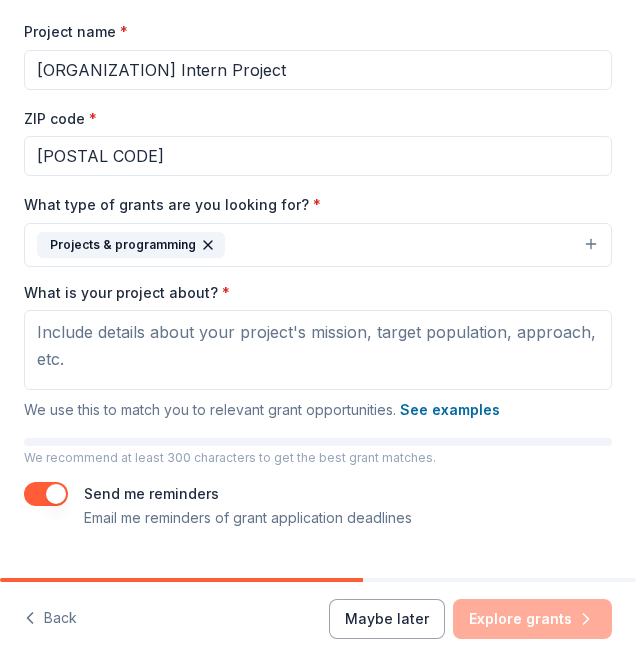 click on "Maybe later" at bounding box center (387, 619) 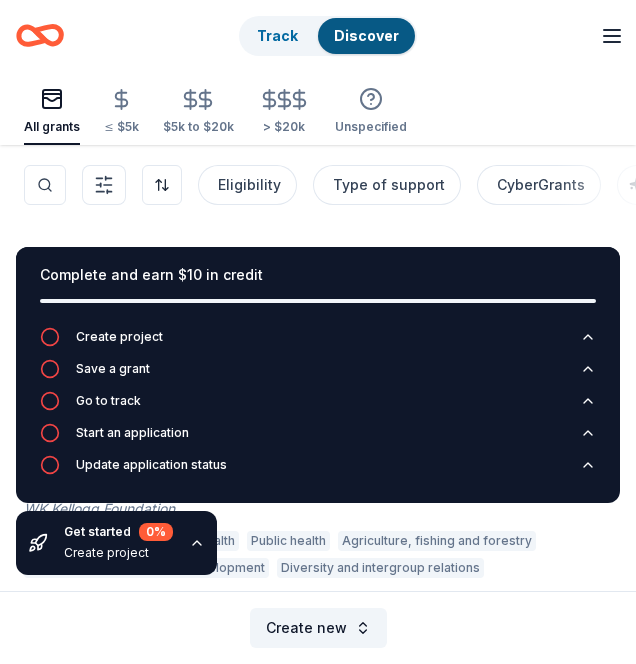scroll, scrollTop: 4, scrollLeft: 0, axis: vertical 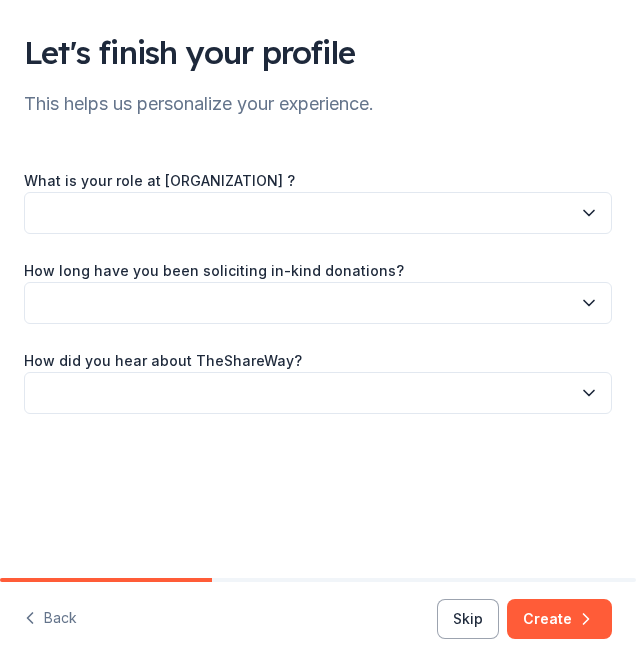 click on "Skip" at bounding box center [468, 619] 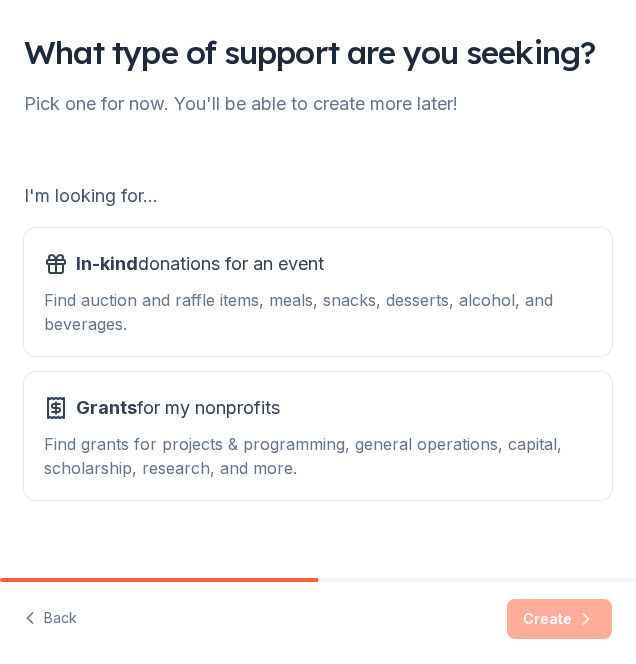 click on "Find grants for projects & programming, general operations, capital, scholarship, research, and more." at bounding box center (318, 456) 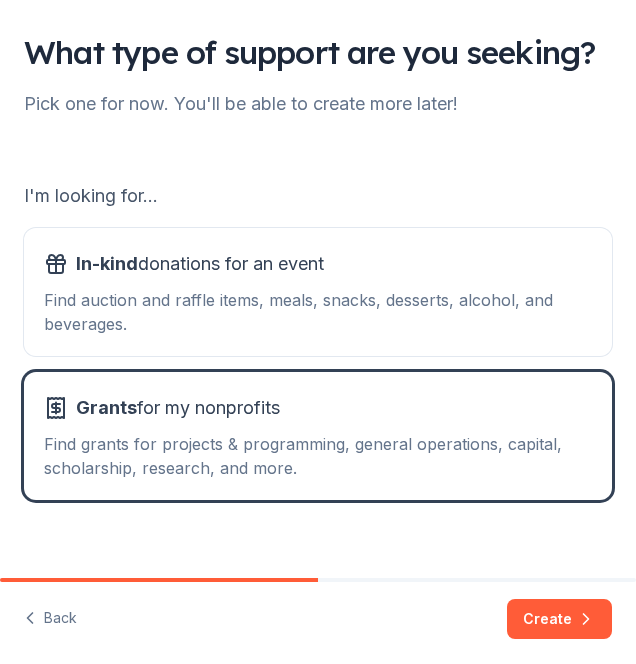 click on "Create" at bounding box center [559, 619] 